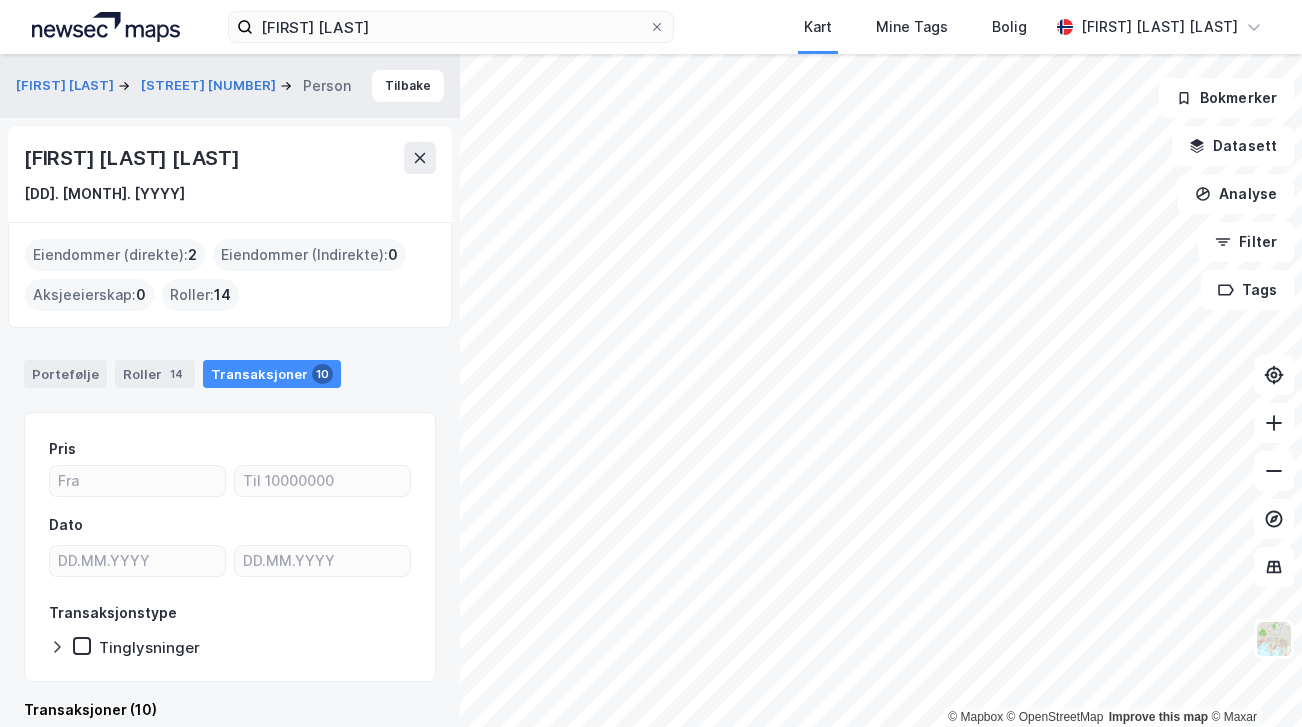 scroll, scrollTop: 0, scrollLeft: 0, axis: both 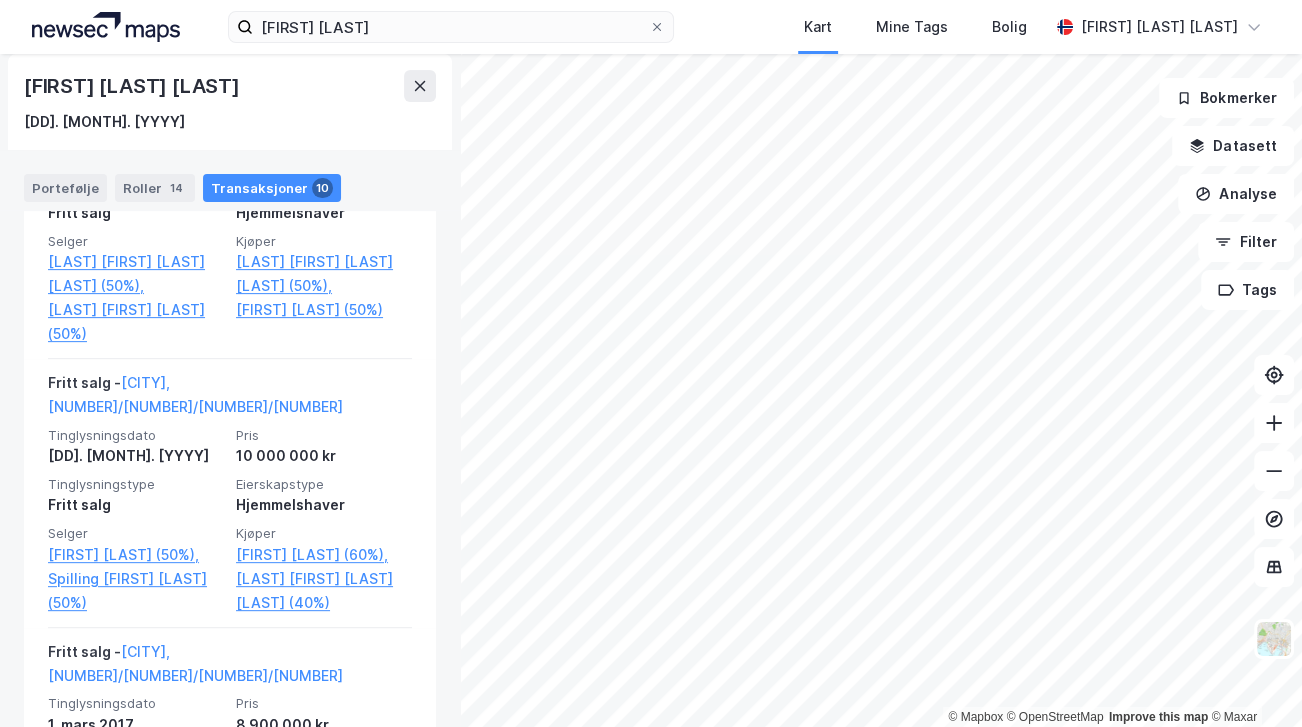 click at bounding box center (106, 27) 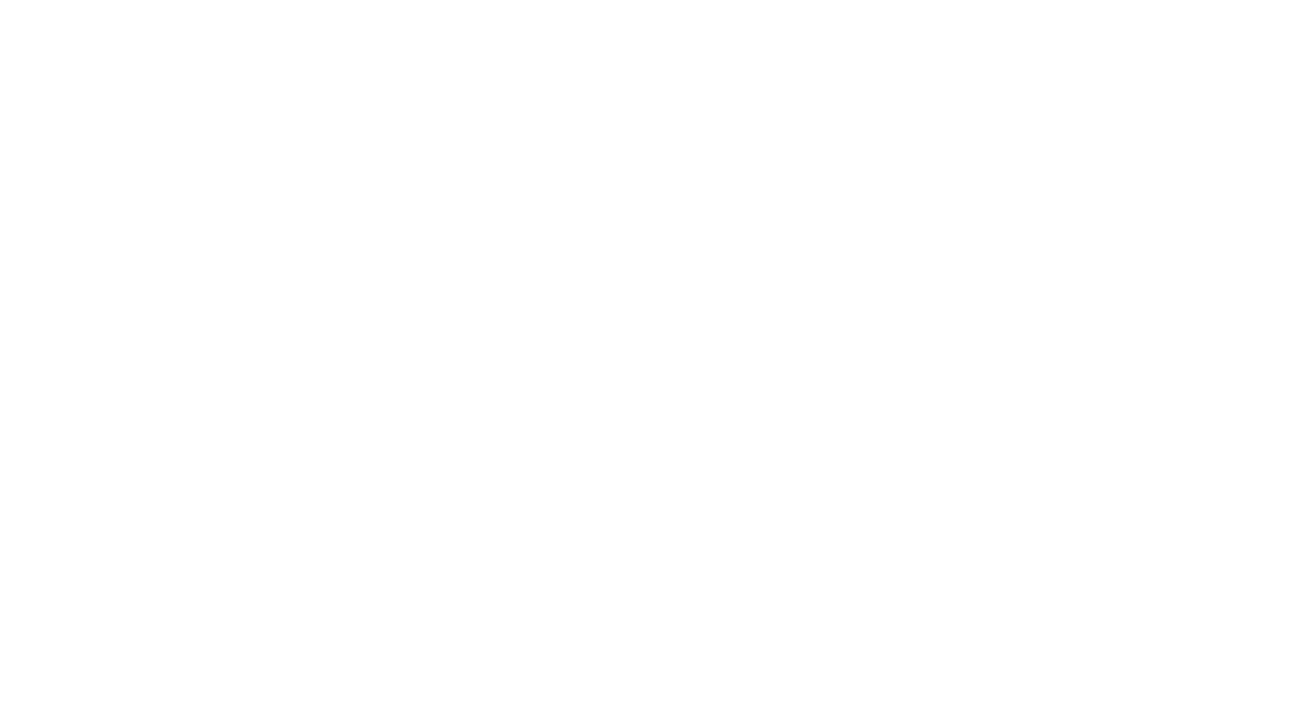 scroll, scrollTop: 0, scrollLeft: 0, axis: both 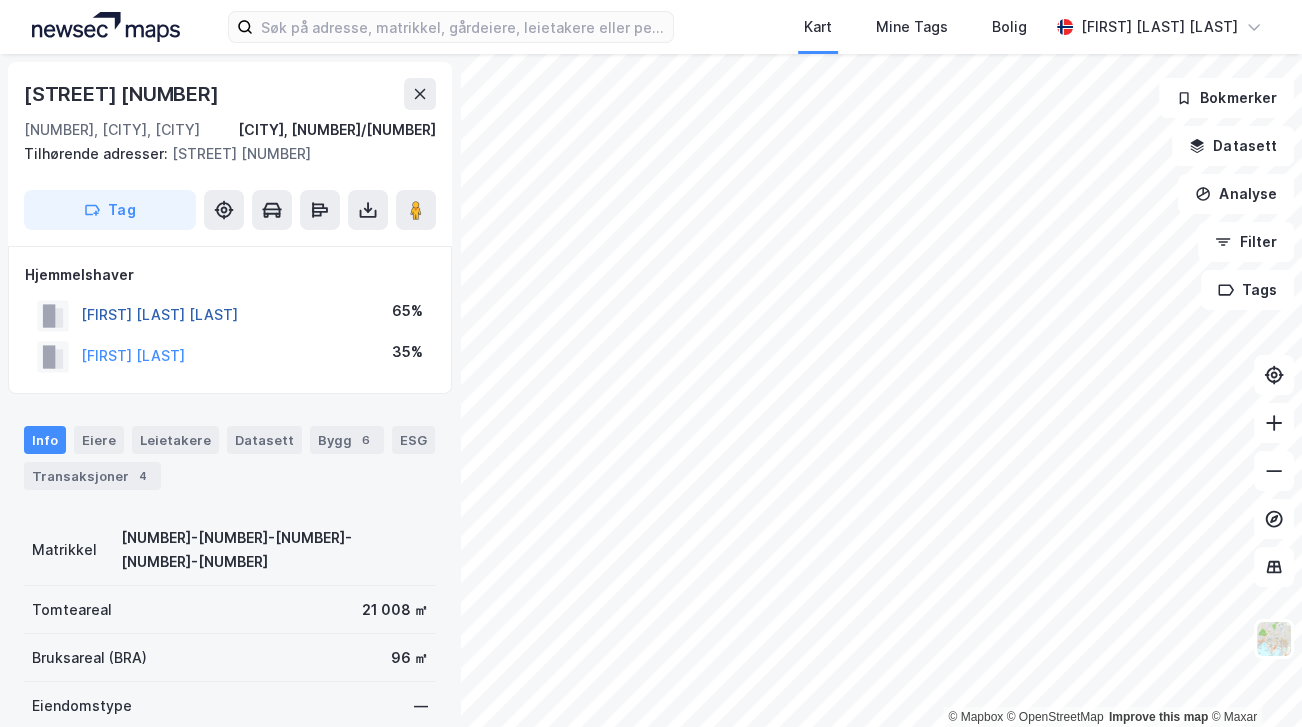 drag, startPoint x: 233, startPoint y: 312, endPoint x: 159, endPoint y: 308, distance: 74.10803 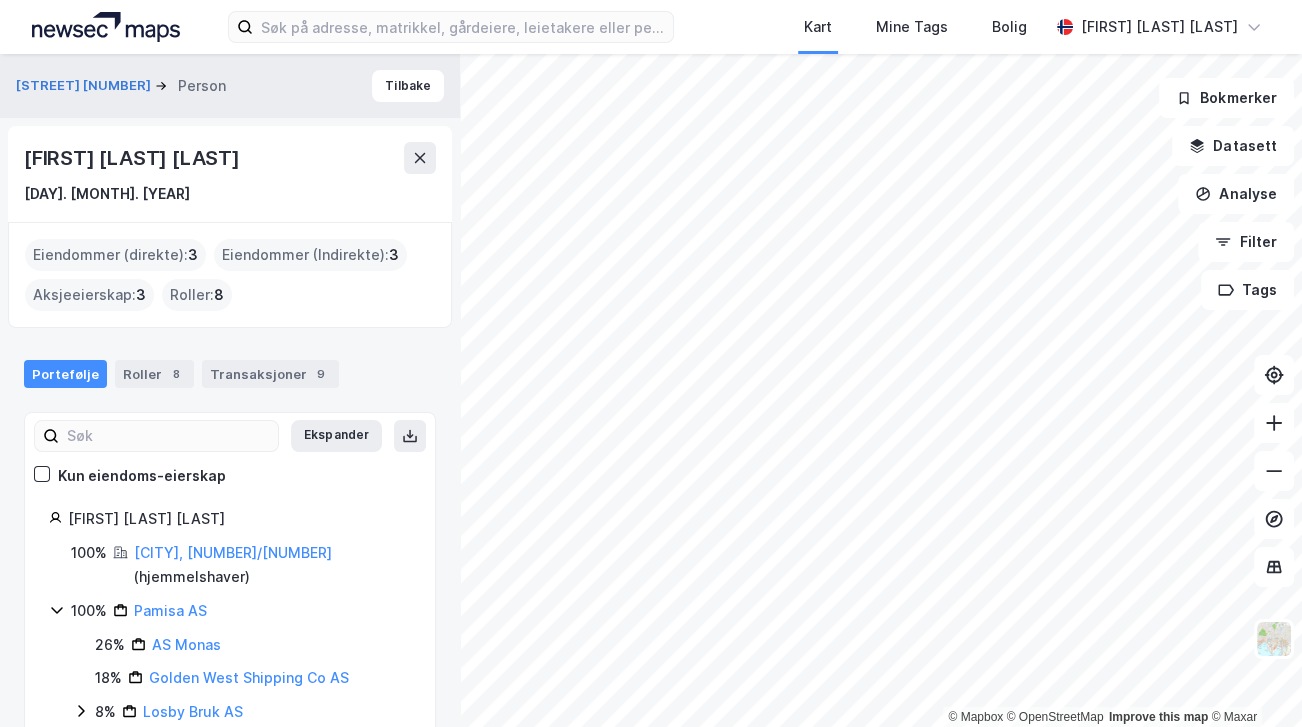 click on "Eiendommer (direkte) :  3 Eiendommer (Indirekte) :  3 Aksjeeierskap :  3 Roller :  8" at bounding box center [230, 275] 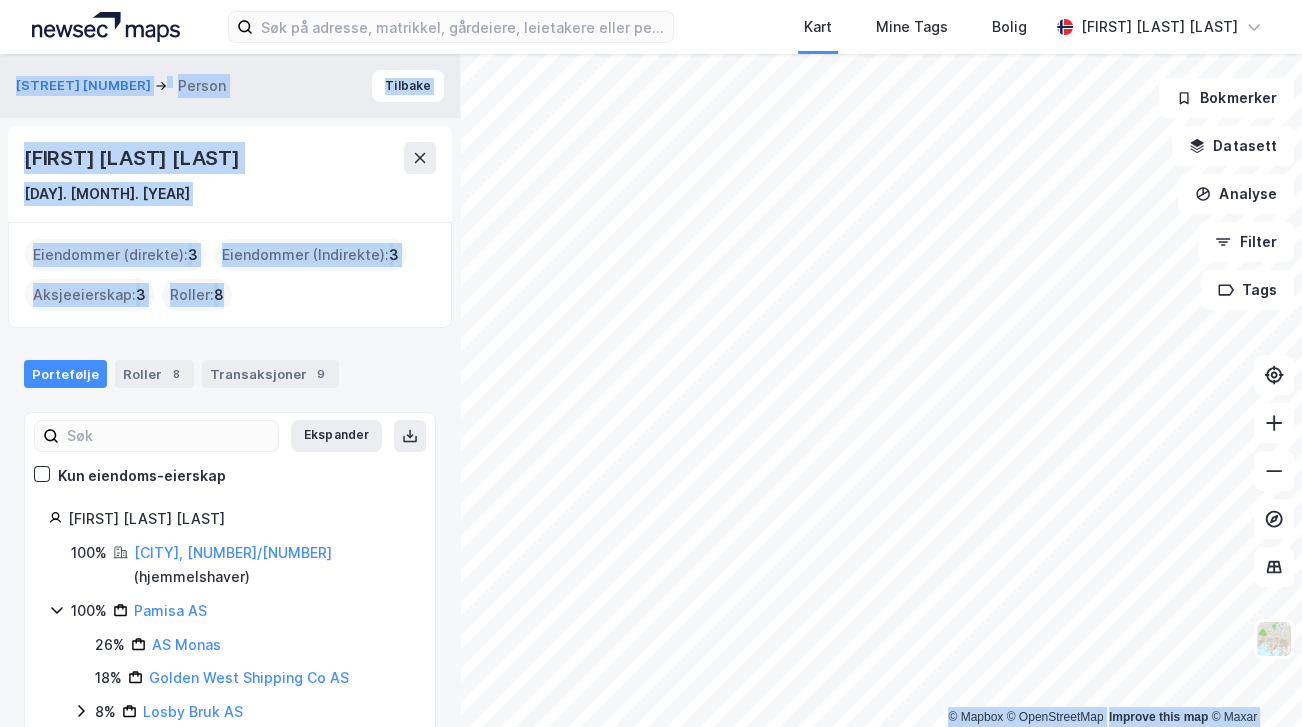 click on "© Mapbox   © OpenStreetMap   Improve this map   © Maxar [STREET] [NUMBER]   Person Tilbake [FIRST] [LAST] [LAST] [DAY]. [MONTH]. [YEAR] Eiendommer (direkte) :  3 Eiendommer (Indirekte) :  3 Aksjeeierskap :  3 Roller :  8 Portefølje Roller 8 Transaksjoner 9 Ekspander Kun eiendoms-eierskap [FIRST] [LAST] [LAST] 100% [CITY], [NUMBER]/[NUMBER]  ( hjemmelshaver ) 100% [CITY] [NUMBER] 26% [COMPANY] 18% [COMPANY] 8% [COMPANY] 65% [CITY], [NUMBER]/[NUMBER]  ( hjemmelshaver ) 50% [CITY], [NUMBER]/[NUMBER]  ( hjemmelshaver ) 14% [COMPANY] 7% [COMPANY] Bokmerker Datasett Analyse Filter Tags" at bounding box center (651, 390) 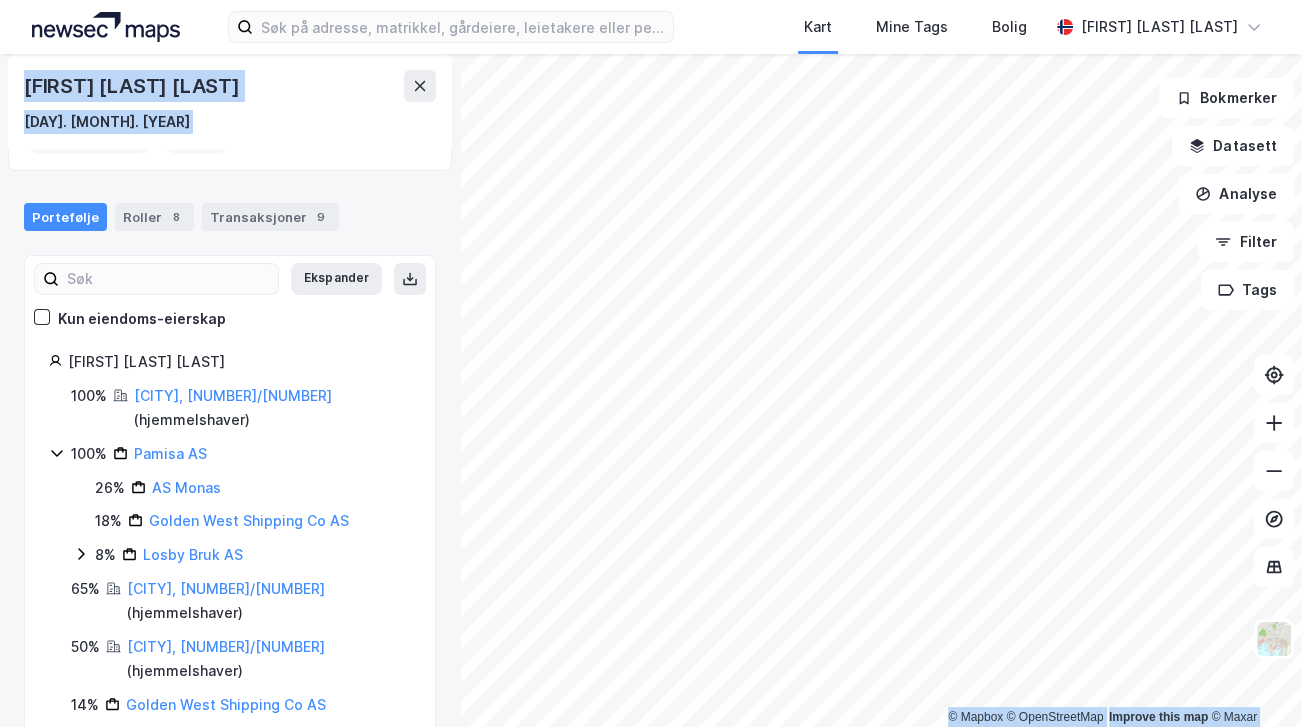 scroll, scrollTop: 155, scrollLeft: 0, axis: vertical 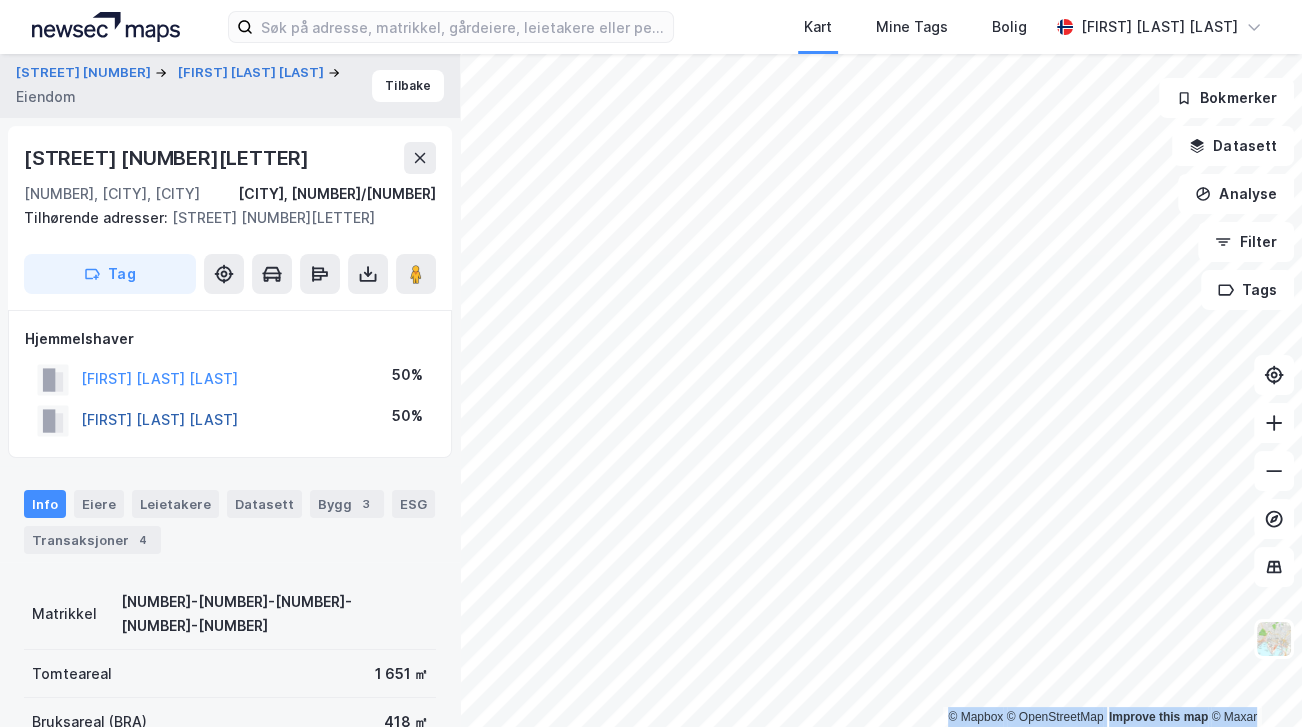 click on "[FIRST] [LAST] [LAST]" at bounding box center [0, 0] 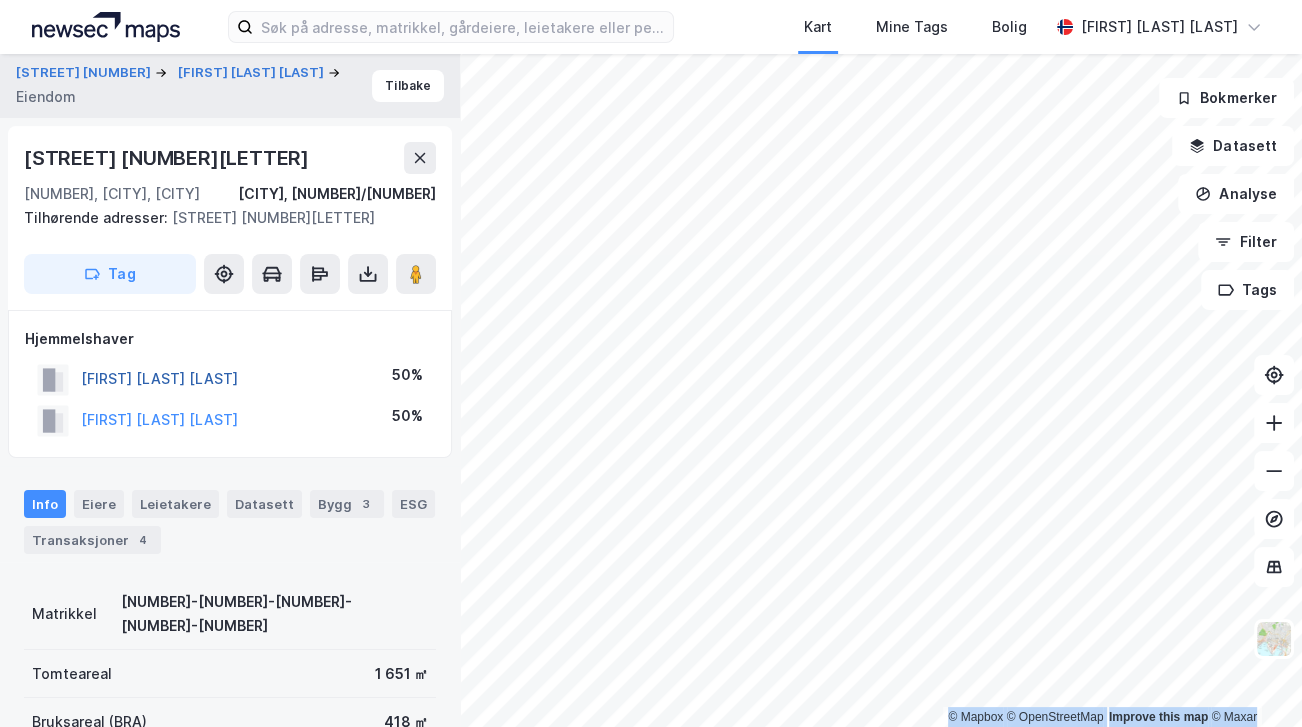 click on "[FIRST] [LAST] [LAST]" at bounding box center (0, 0) 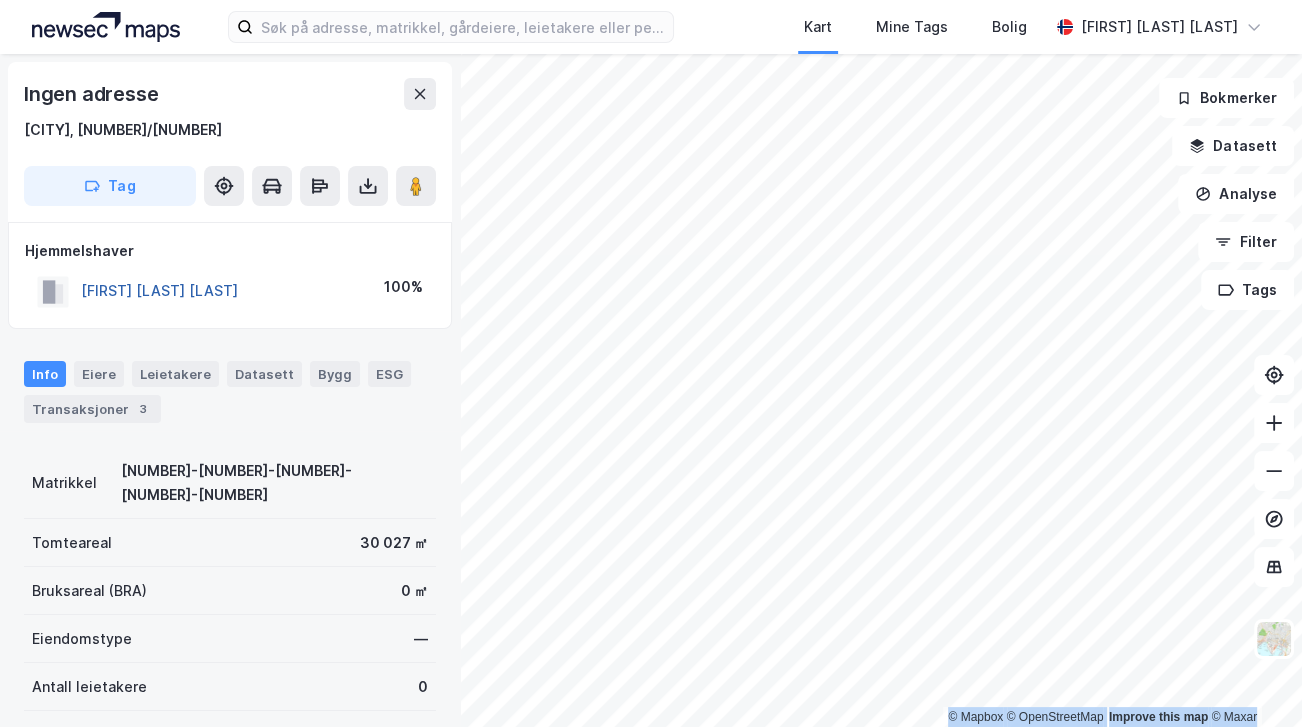 click on "[FIRST] [LAST] [LAST]" at bounding box center [0, 0] 